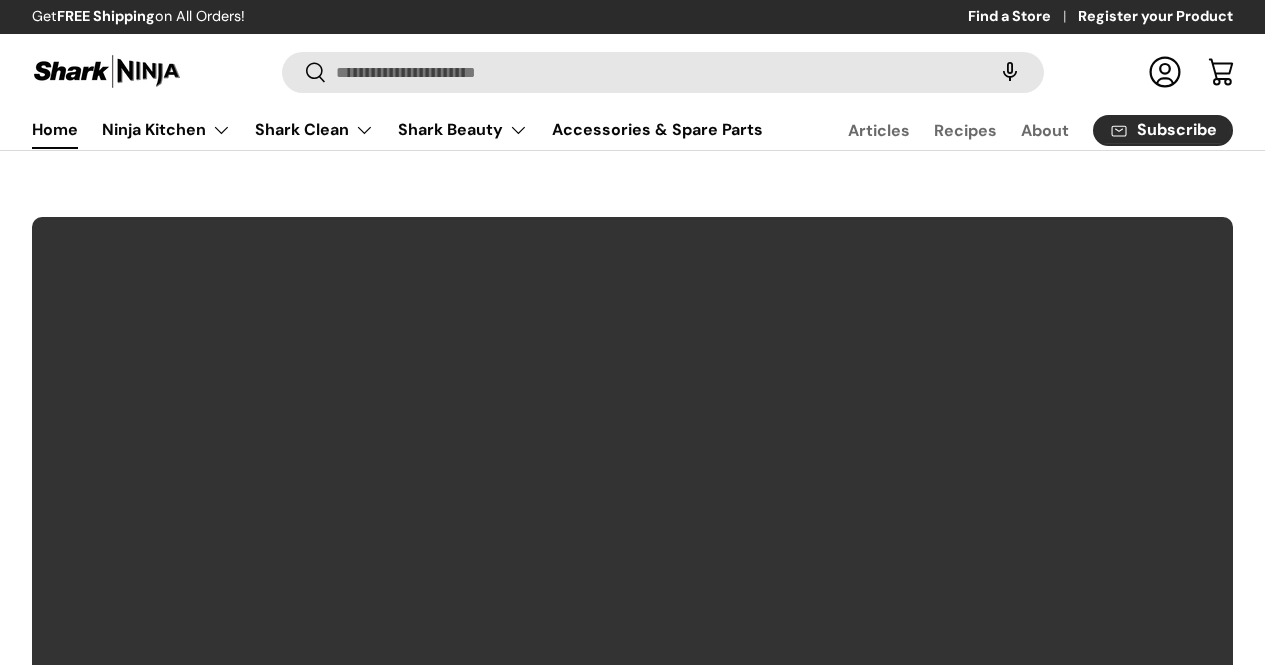 click on "Search" at bounding box center (663, 72) 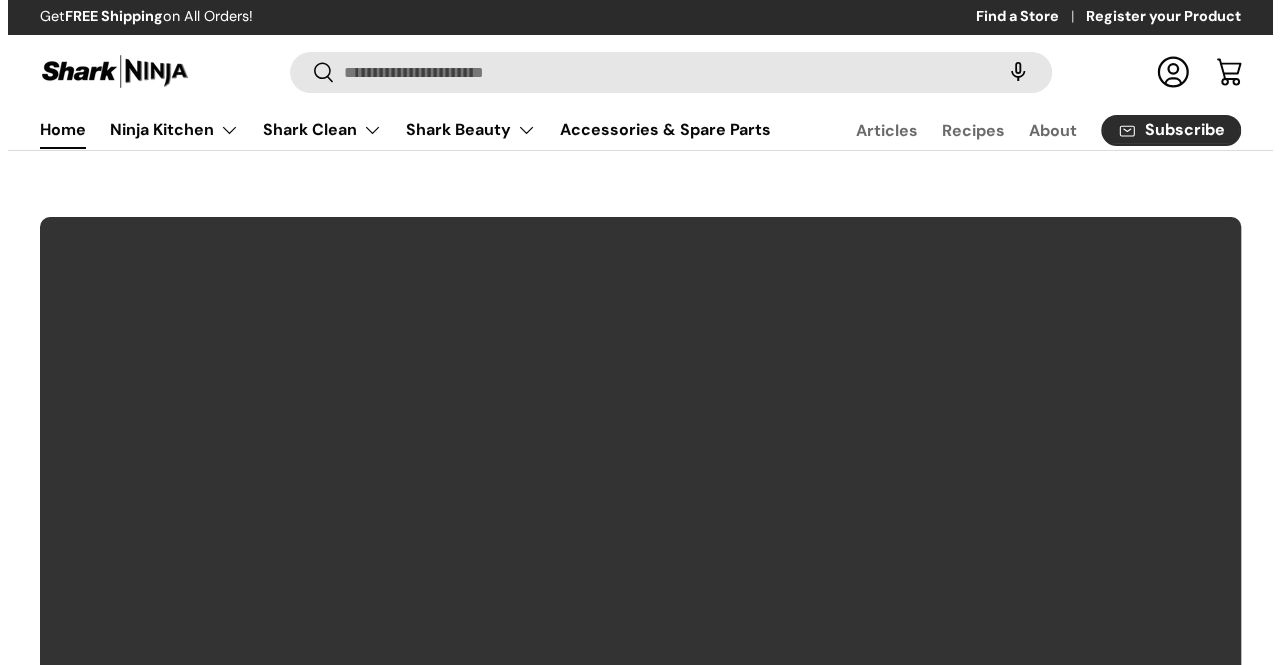 scroll, scrollTop: 0, scrollLeft: 0, axis: both 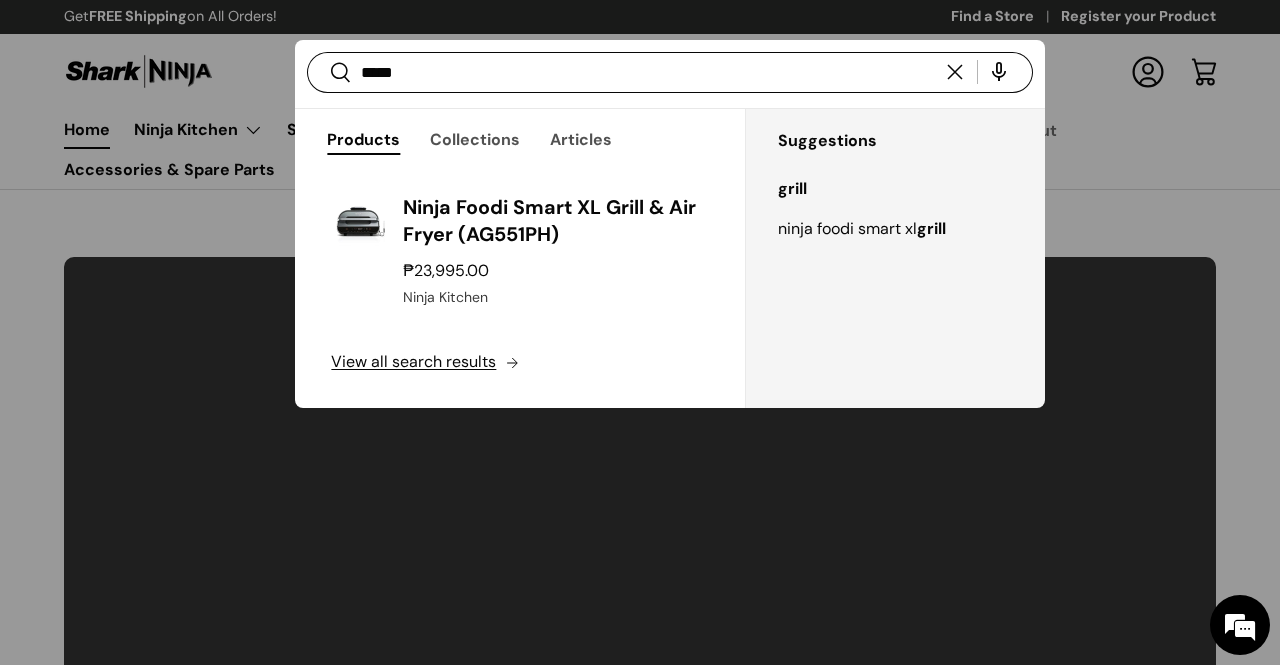 drag, startPoint x: 475, startPoint y: 77, endPoint x: 288, endPoint y: 92, distance: 187.60065 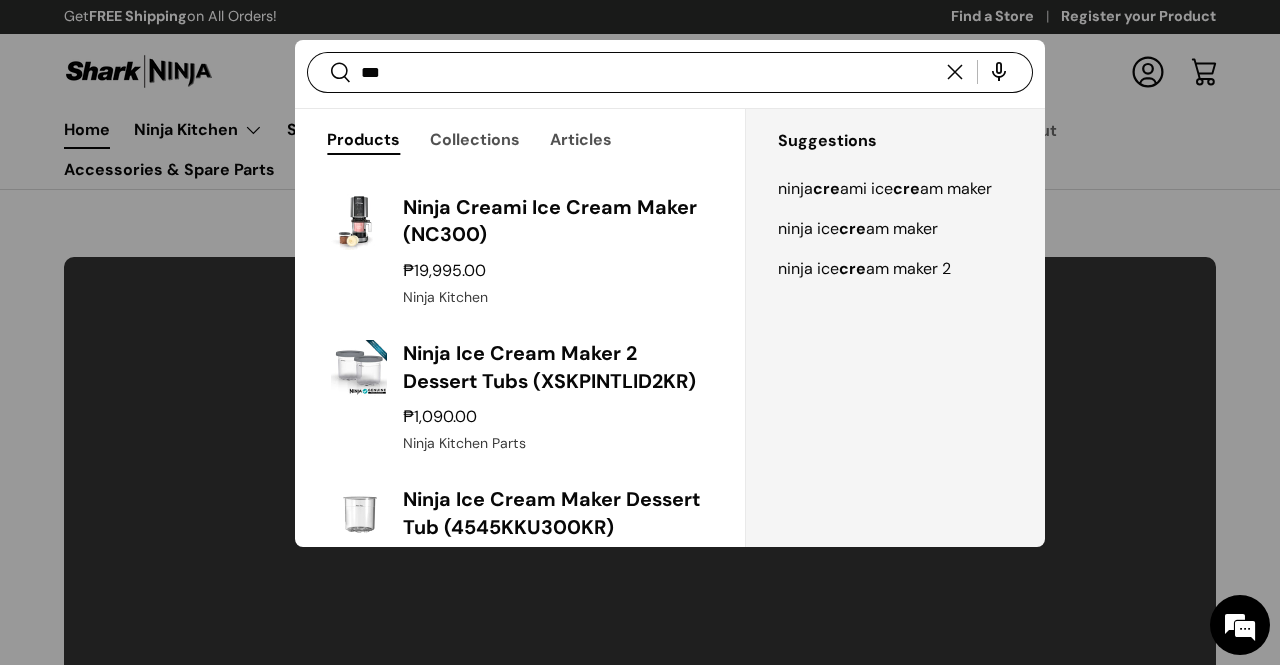 click on "***" at bounding box center [669, 72] 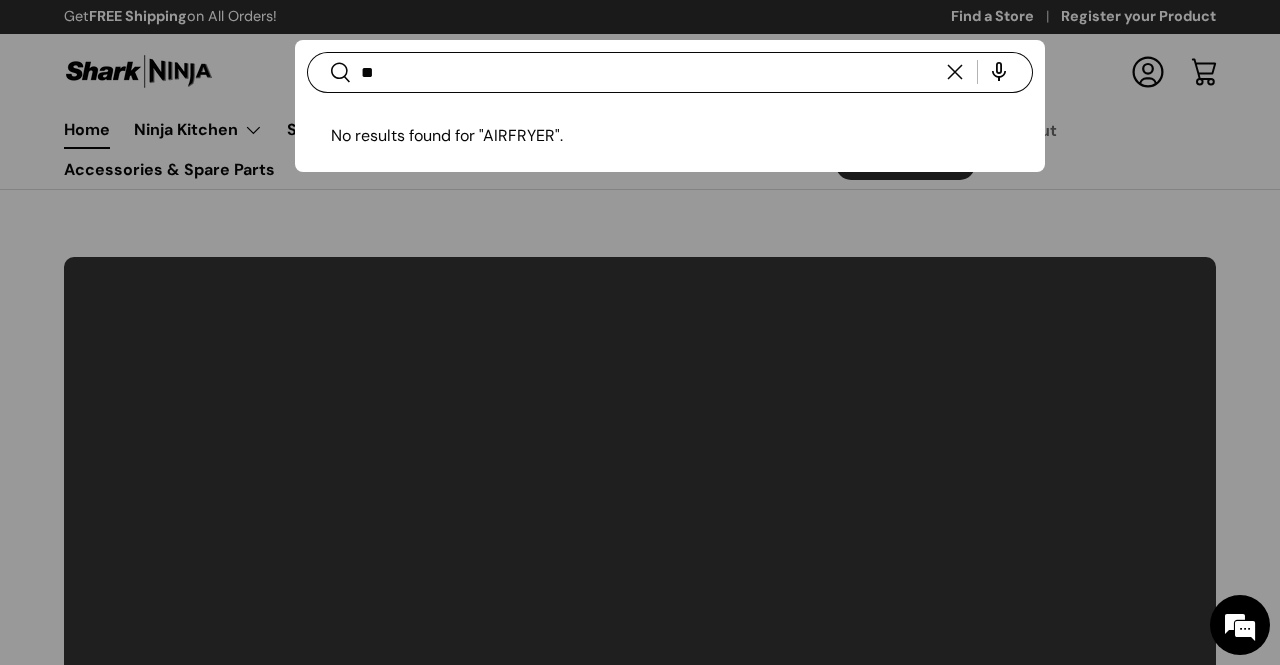type on "*" 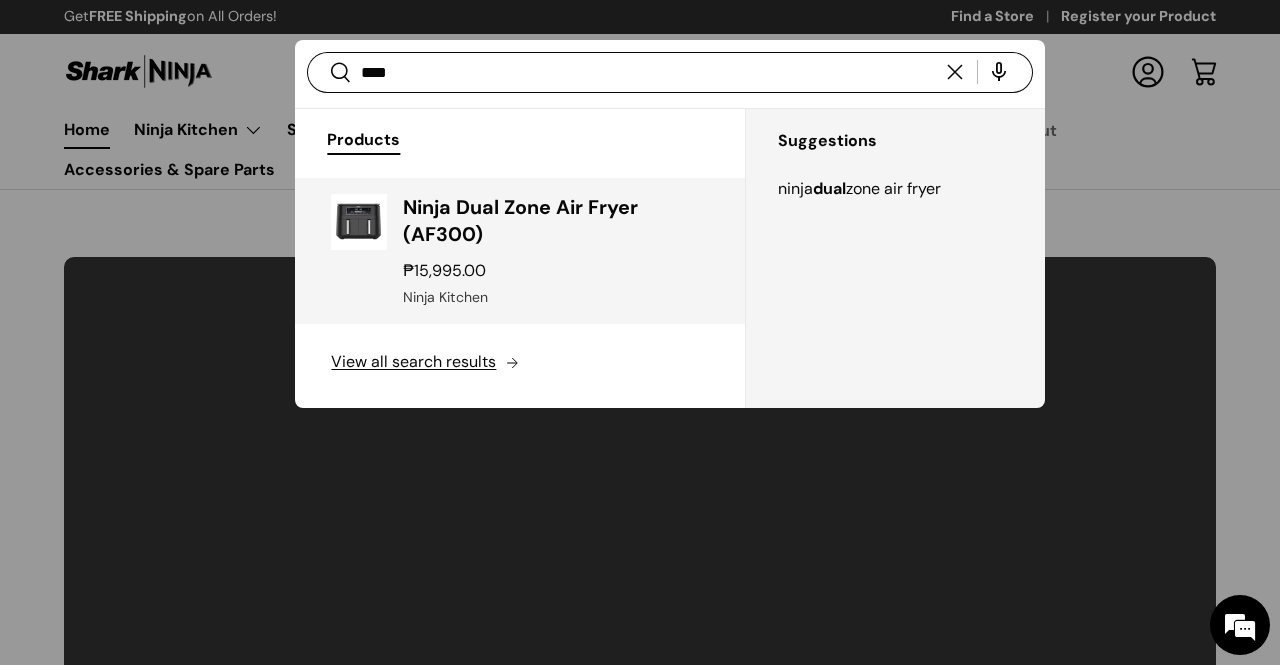 type on "****" 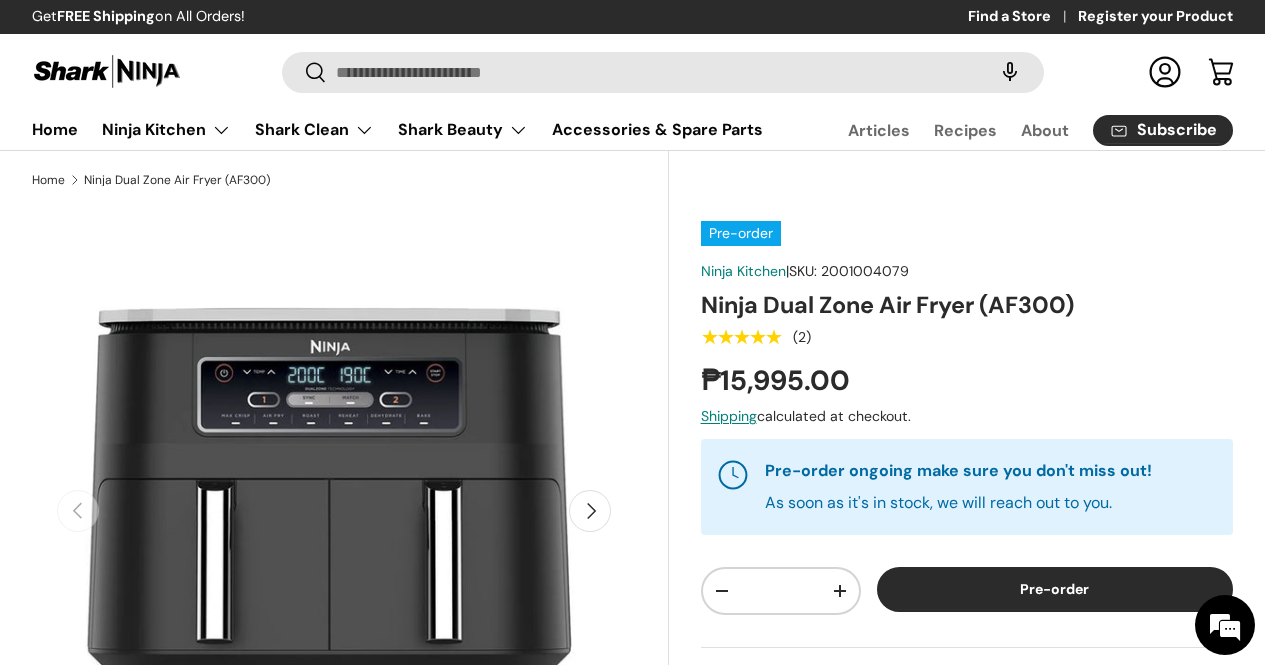 scroll, scrollTop: 0, scrollLeft: 0, axis: both 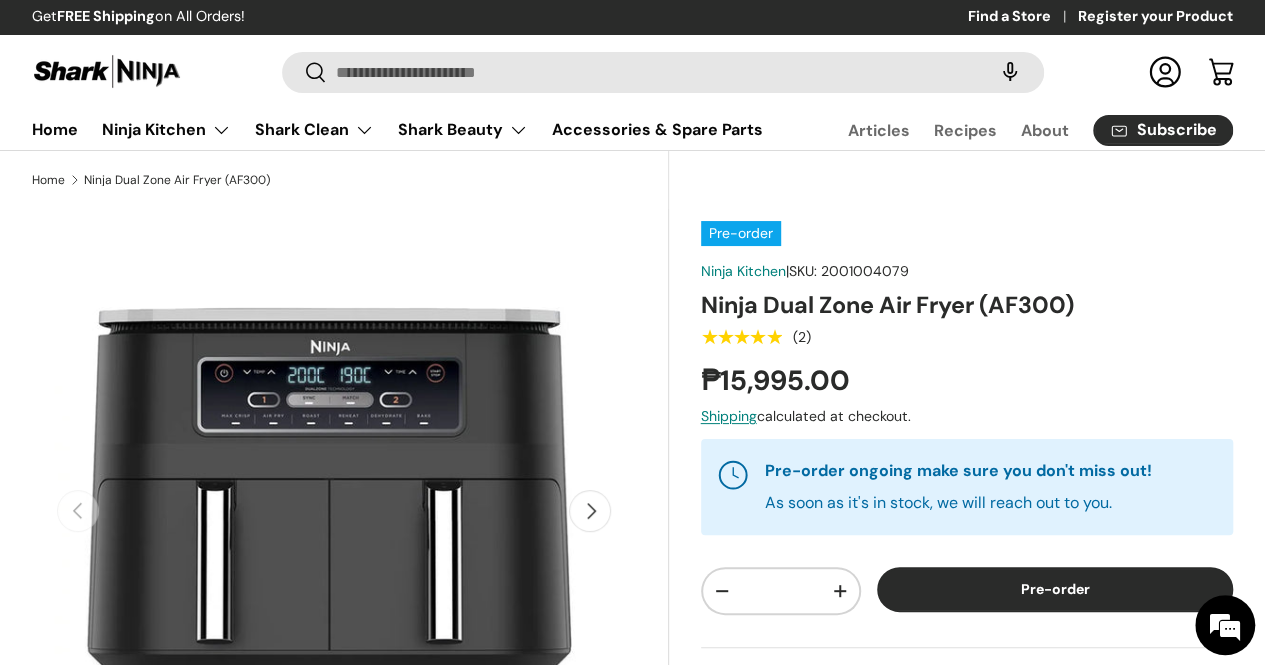 click on "Pre-order
Ninja Kitchen   |   SKU:
2001004079
Ninja Dual Zone Air Fryer (AF300)
★★★★★
(2)
₱15,995.00
Unit price
/
Unavailable
Shipping  calculated at checkout.
Pre-order ongoing make sure you don't miss out! As soon as it's in stock, we will reach out to you.
Qty
-
*
+
Pre-order
Description" at bounding box center (951, 1207) 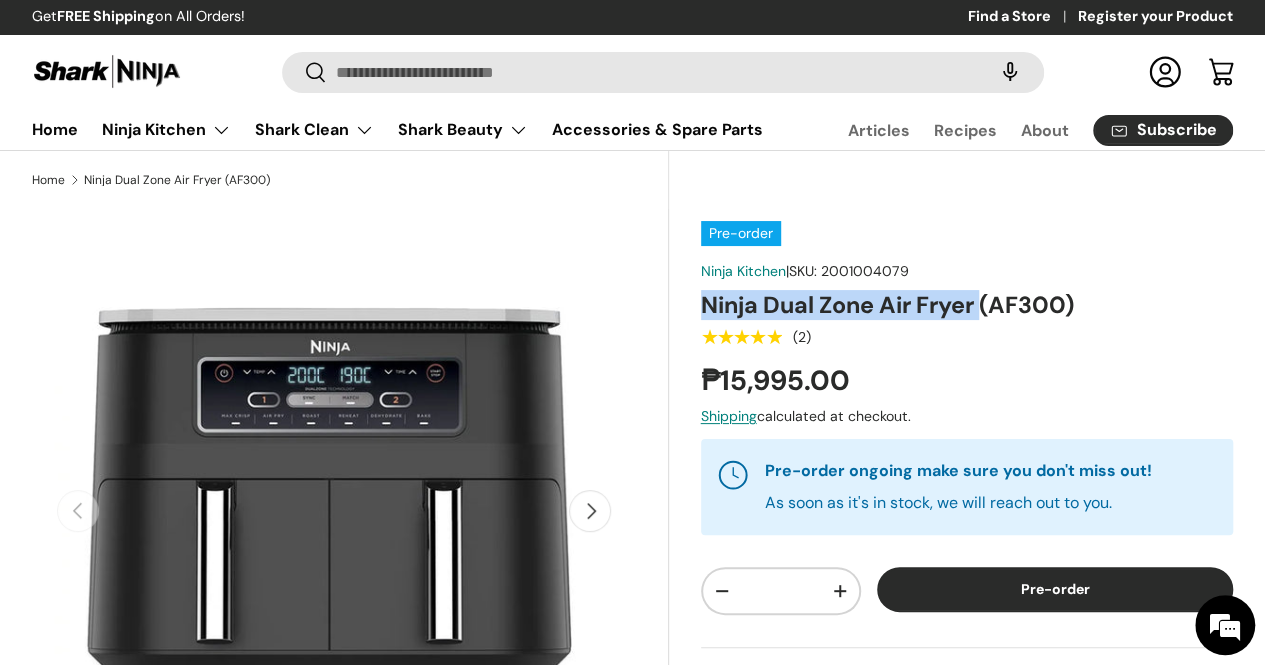 drag, startPoint x: 704, startPoint y: 350, endPoint x: 995, endPoint y: 349, distance: 291.0017 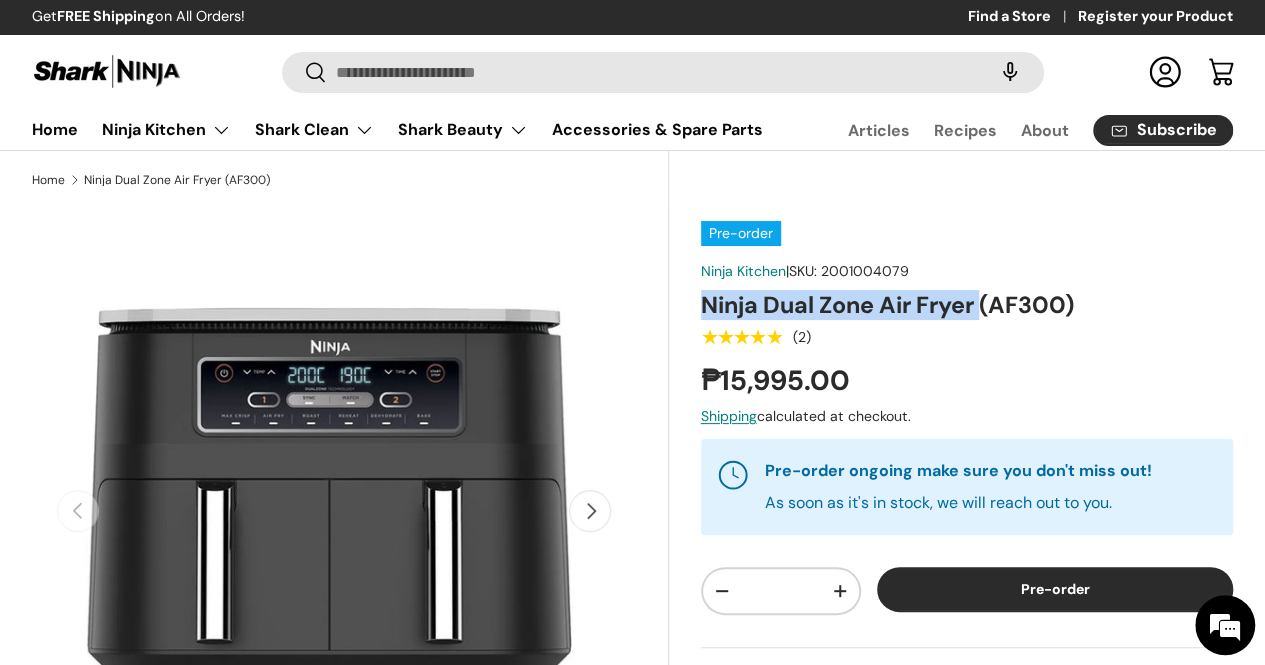copy on "Ninja Dual Zone Air Fryer" 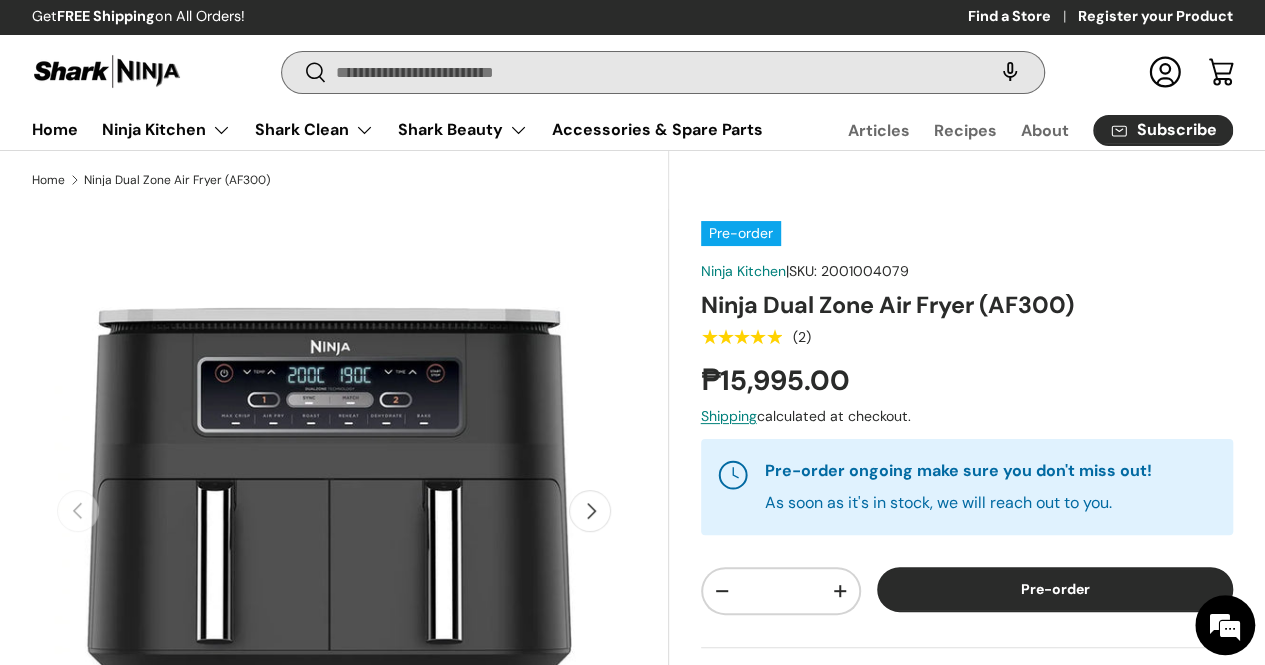 click on "Search" at bounding box center (663, 72) 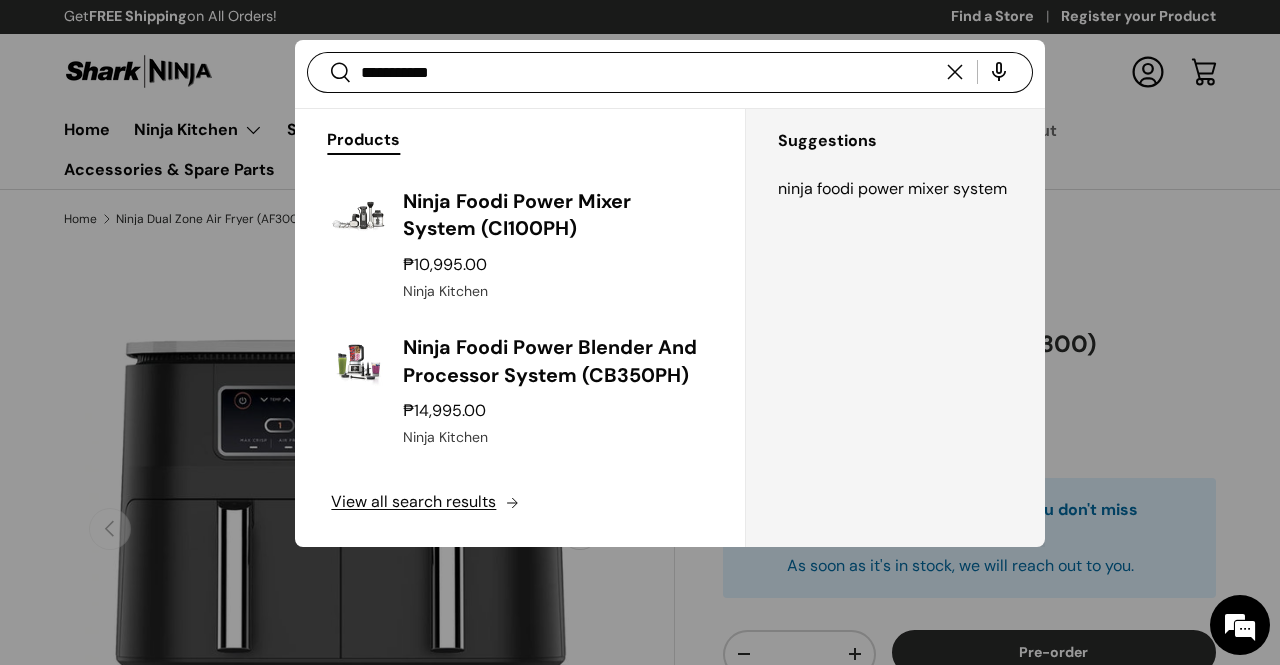 scroll, scrollTop: 0, scrollLeft: 0, axis: both 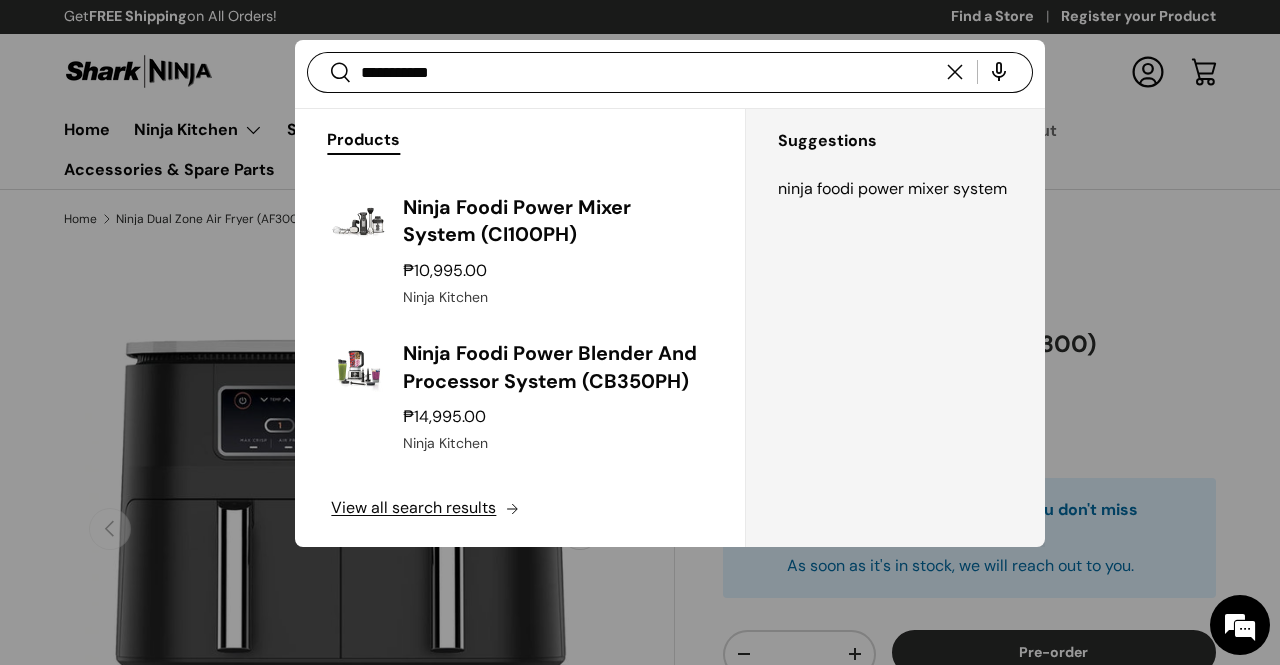 type on "**********" 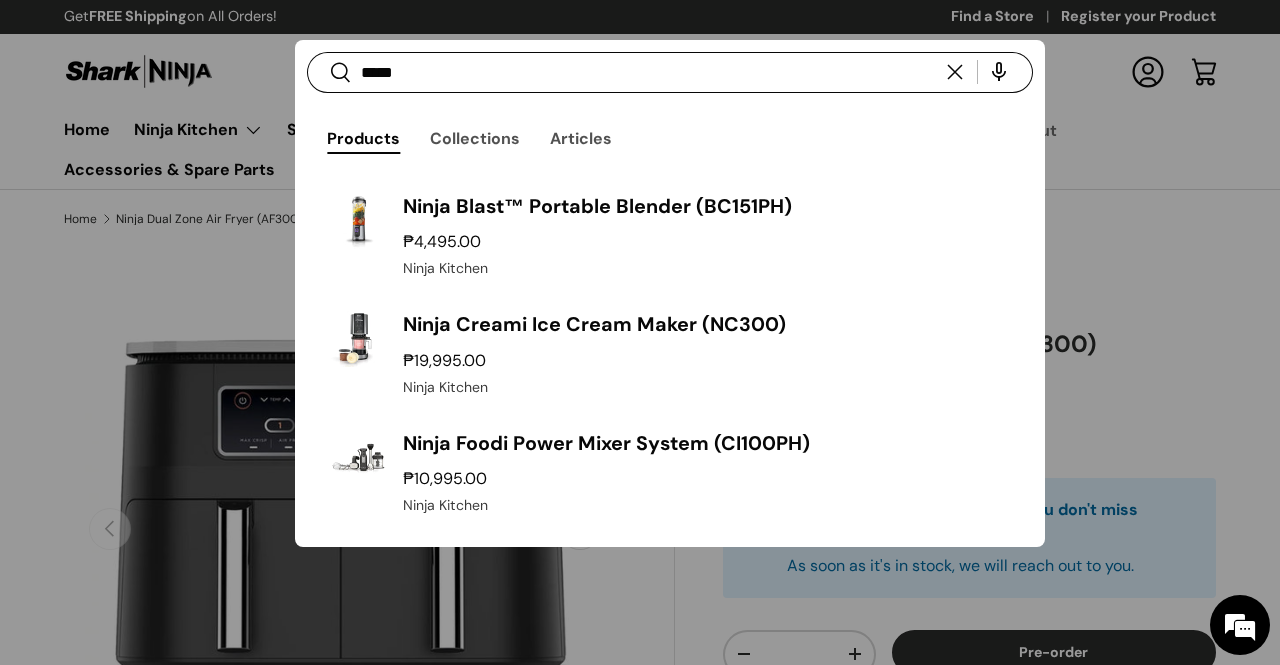 drag, startPoint x: 428, startPoint y: 77, endPoint x: 219, endPoint y: 69, distance: 209.15306 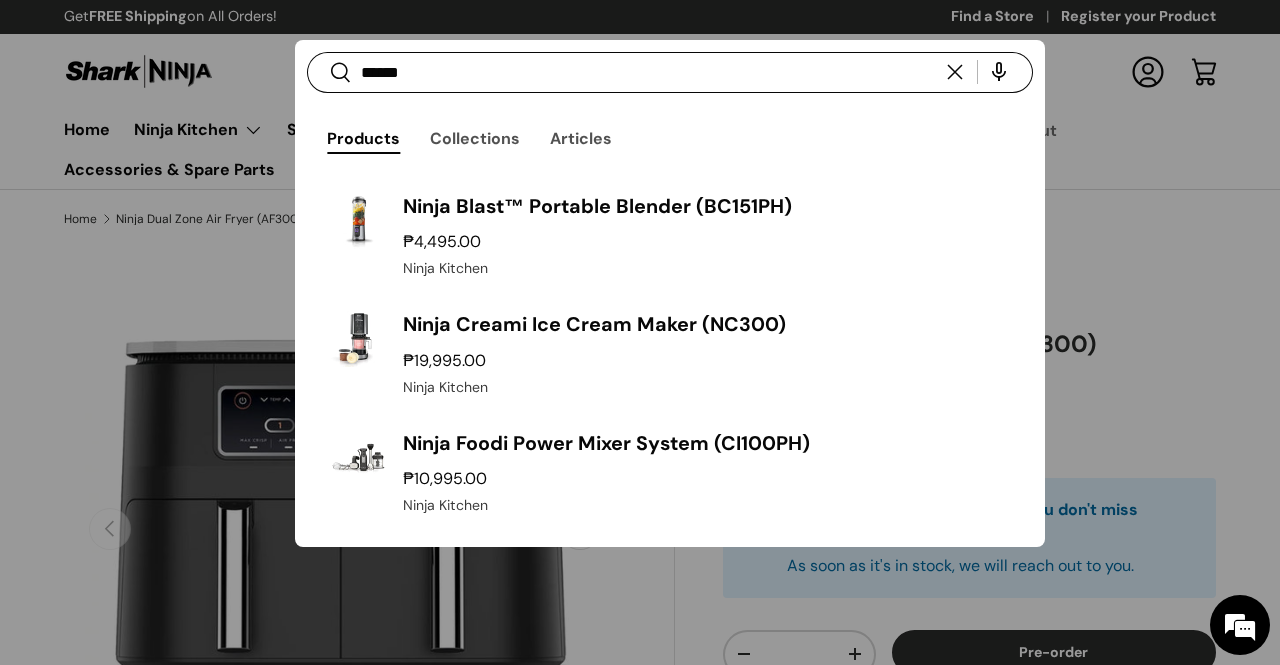 type on "******" 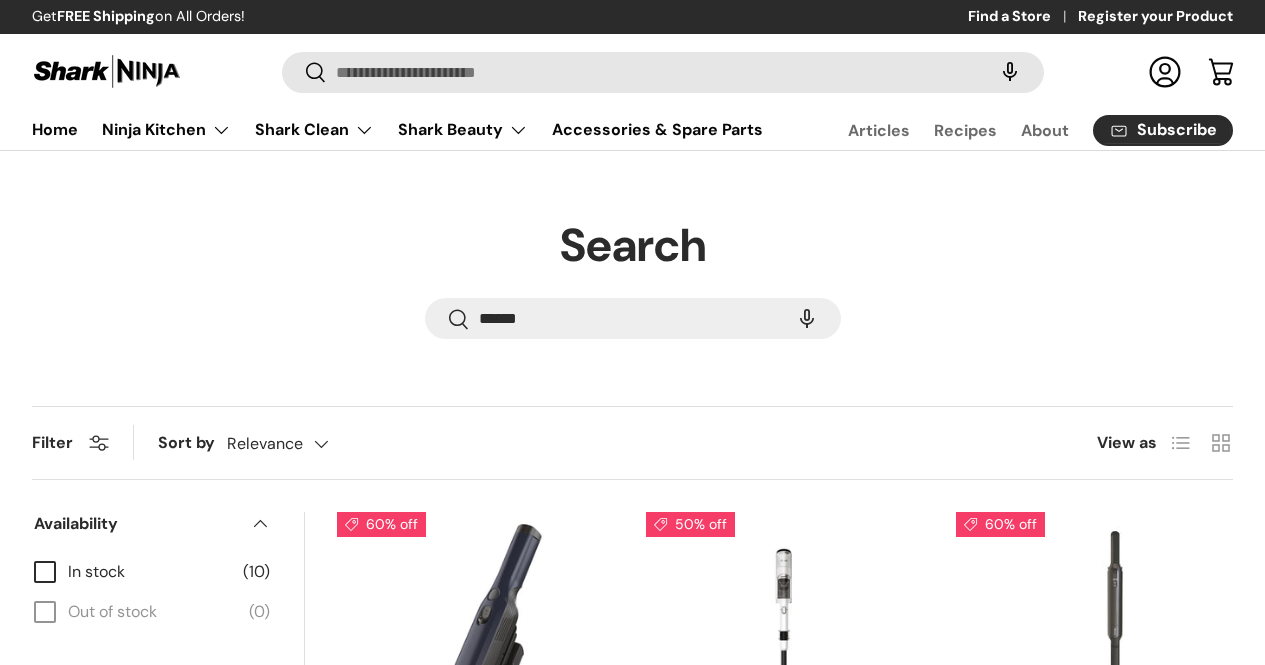 scroll, scrollTop: 0, scrollLeft: 0, axis: both 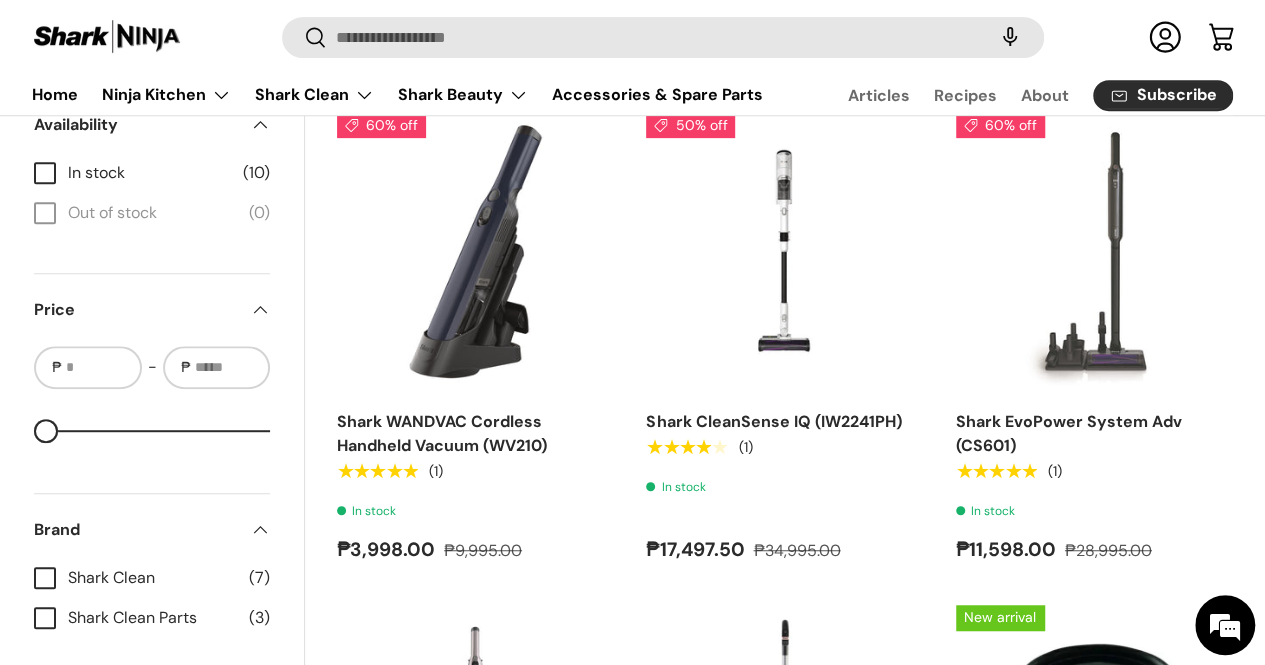 click on "Search
Search
****** Search
Reset
Filter Filter & Sort
Sort by
Relevance
Relevance
Price, low to high
Price, high to low
View as
List
Grid
Filters Filter & Sort
Close
Applied Filters
Clear all
Sort by" at bounding box center (632, 1152) 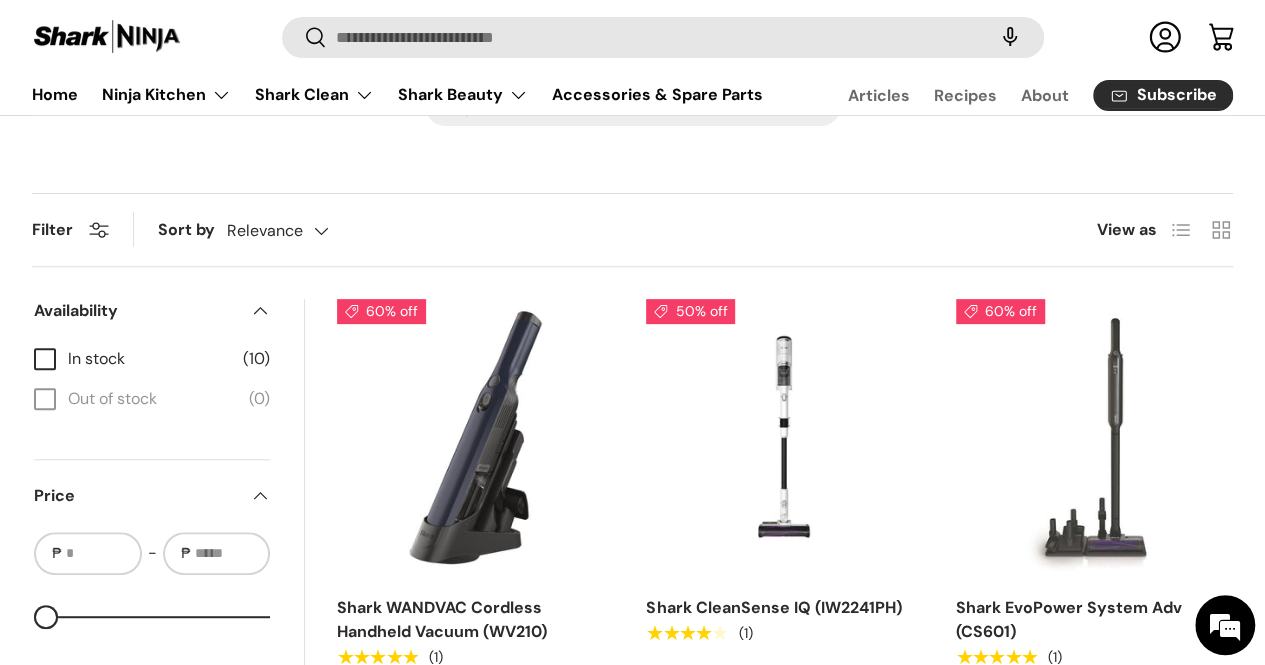 scroll, scrollTop: 300, scrollLeft: 0, axis: vertical 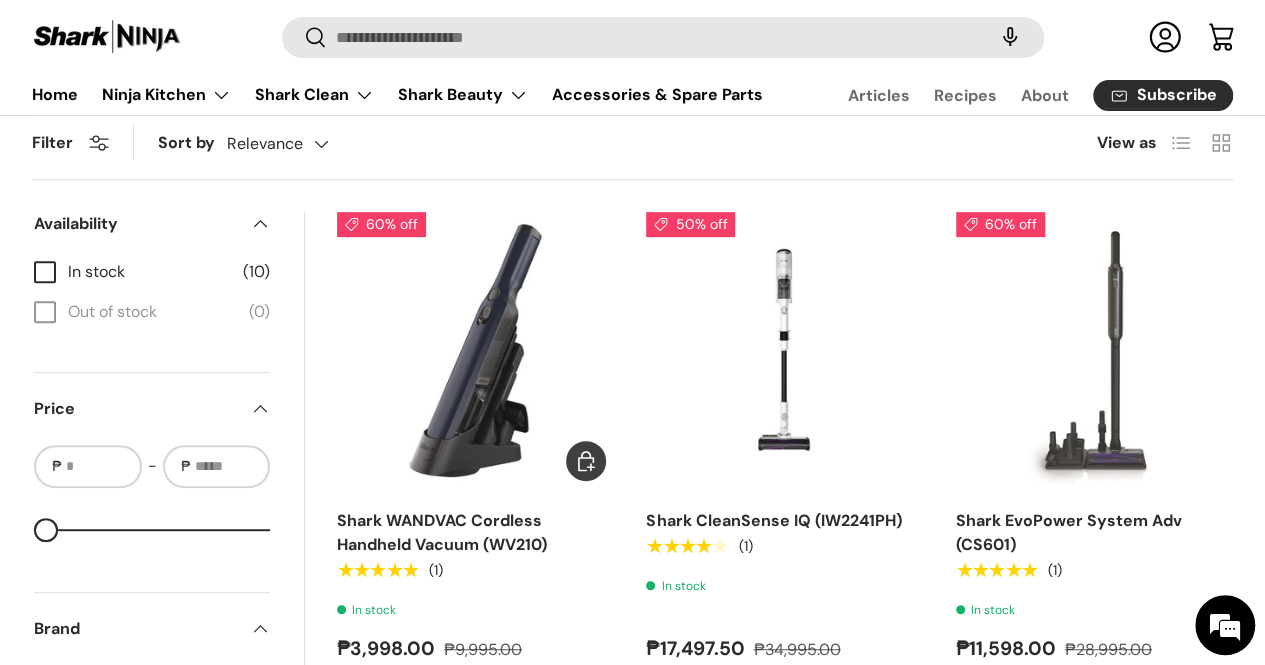 click at bounding box center (0, 0) 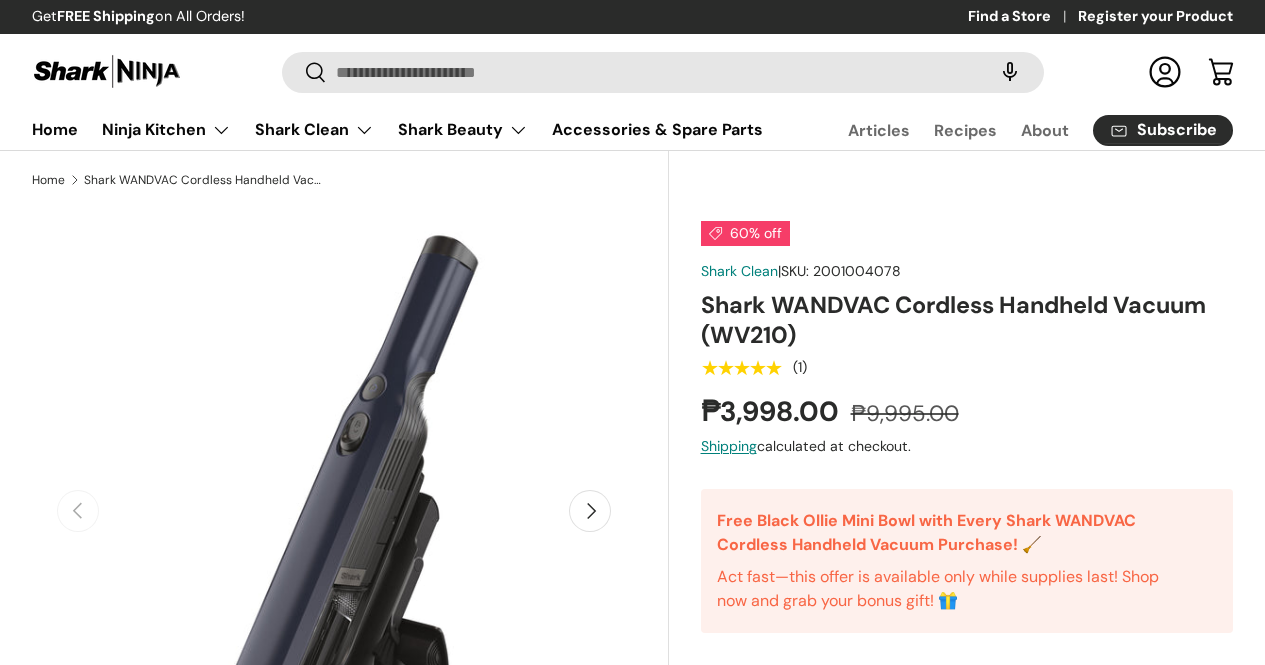 scroll, scrollTop: 500, scrollLeft: 0, axis: vertical 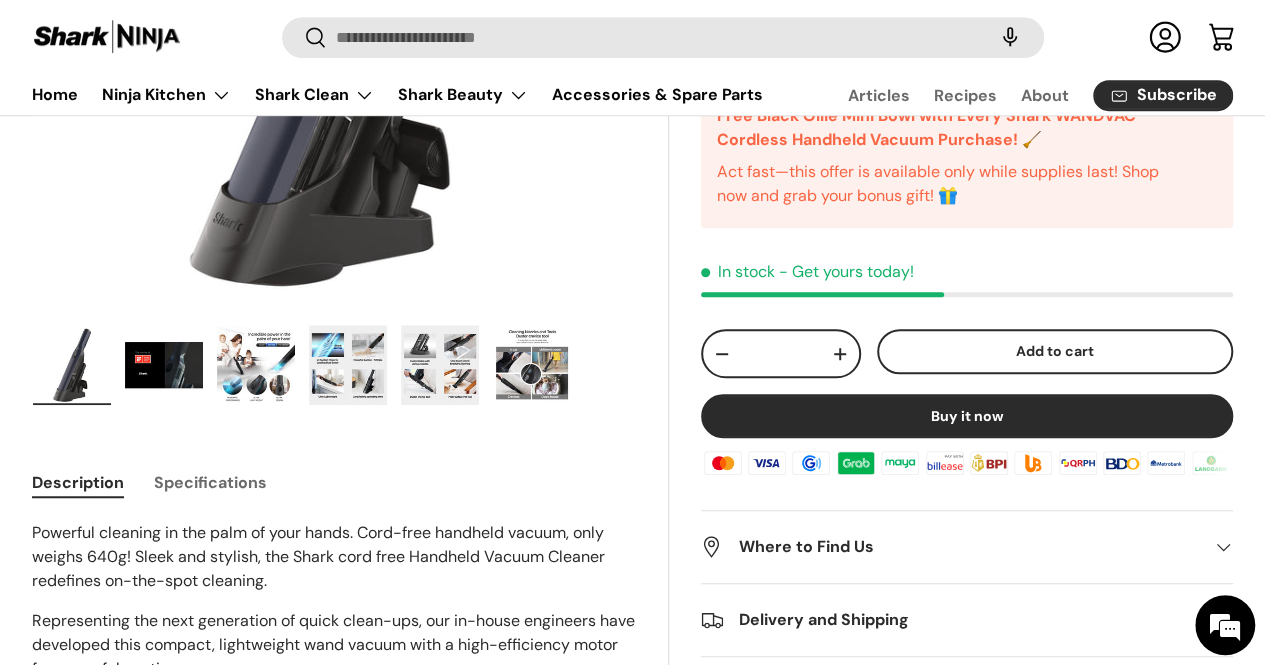 click at bounding box center [532, 365] 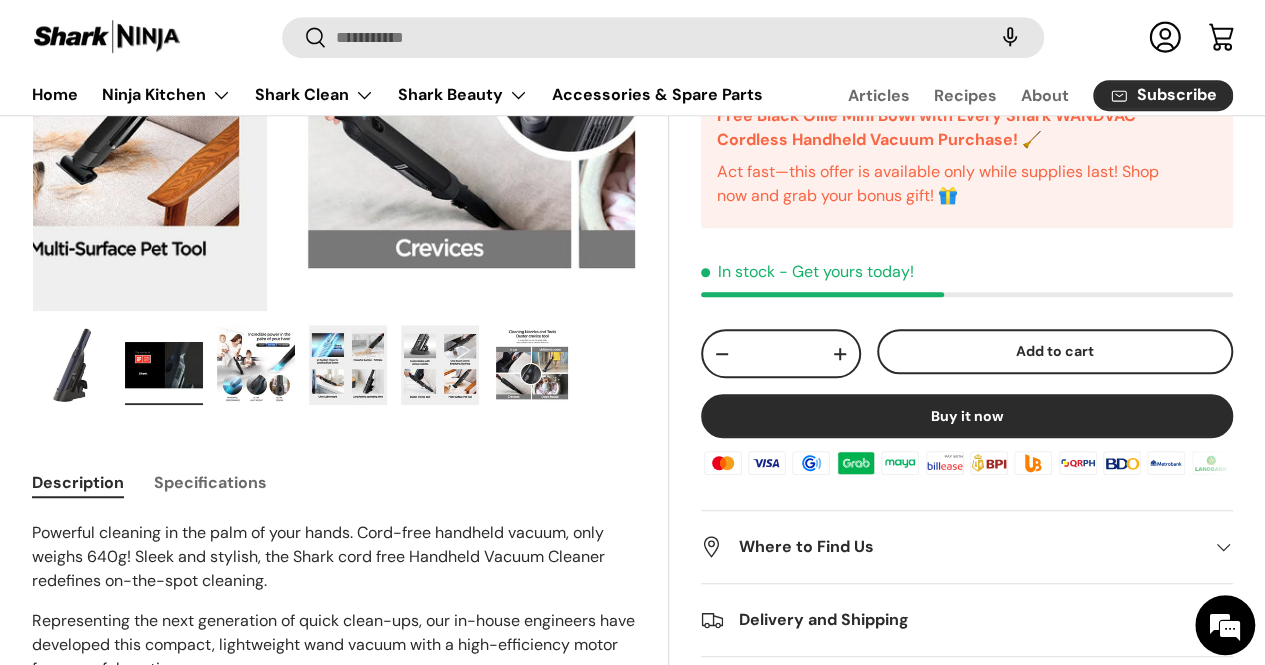 scroll, scrollTop: 0, scrollLeft: 564, axis: horizontal 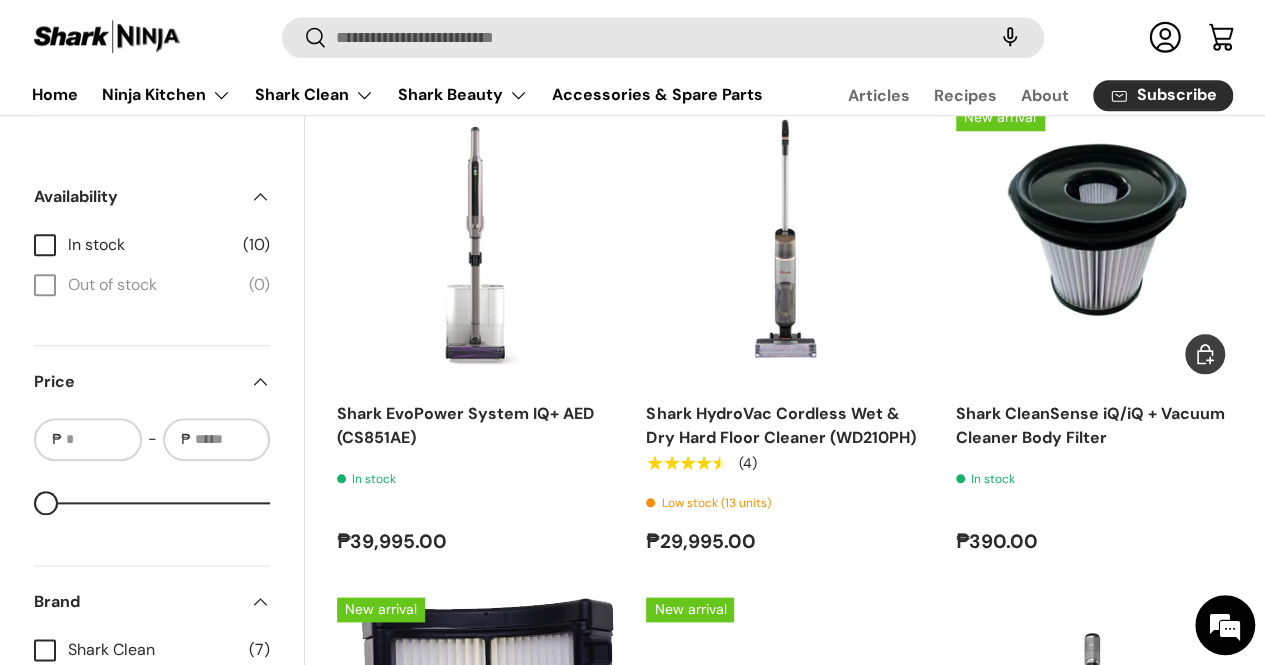 click at bounding box center [1094, 243] 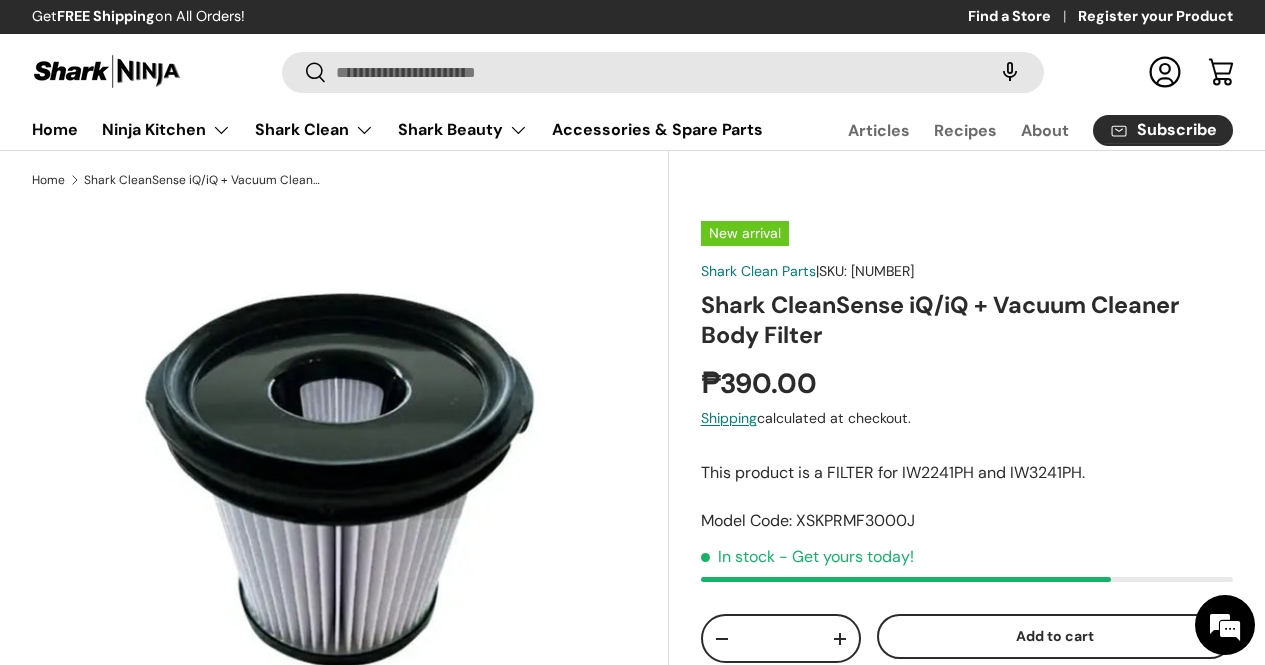 scroll, scrollTop: 0, scrollLeft: 0, axis: both 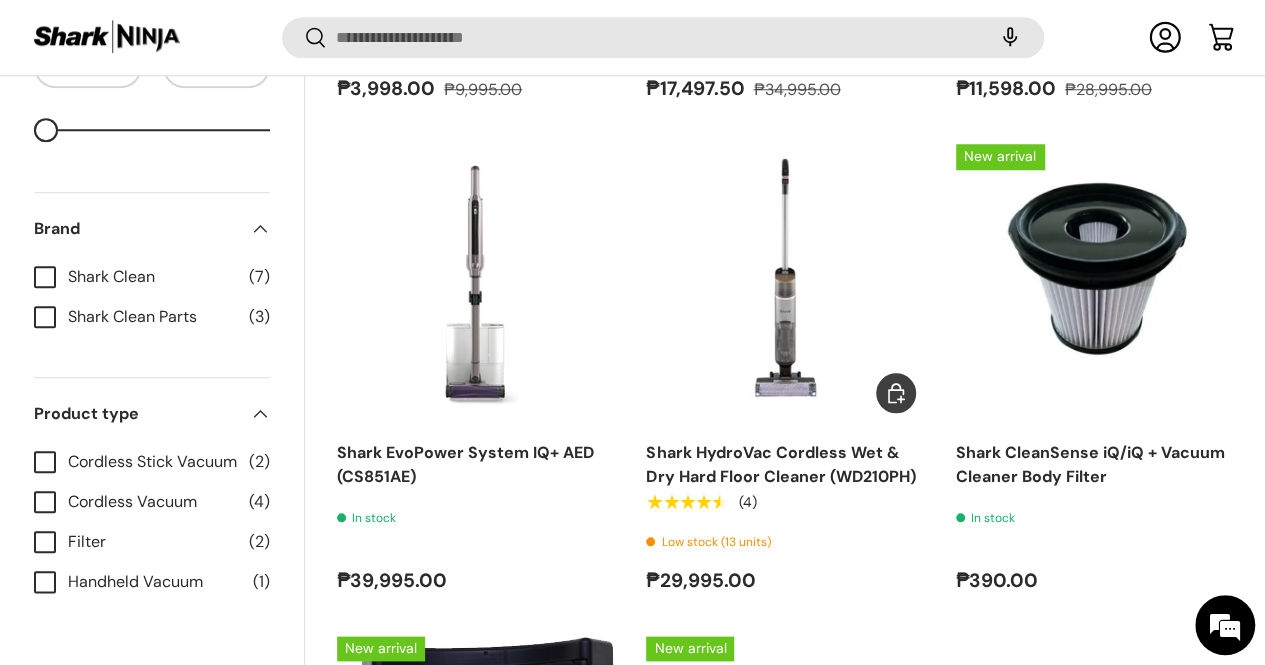 click at bounding box center [0, 0] 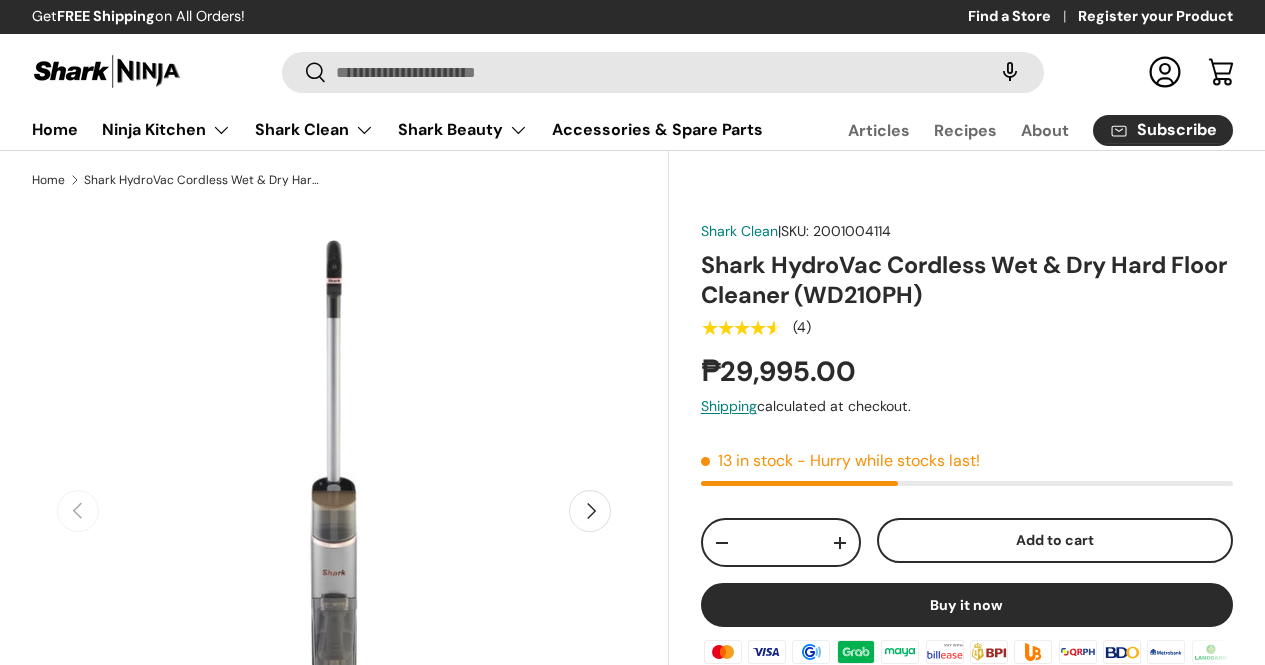 scroll, scrollTop: 0, scrollLeft: 0, axis: both 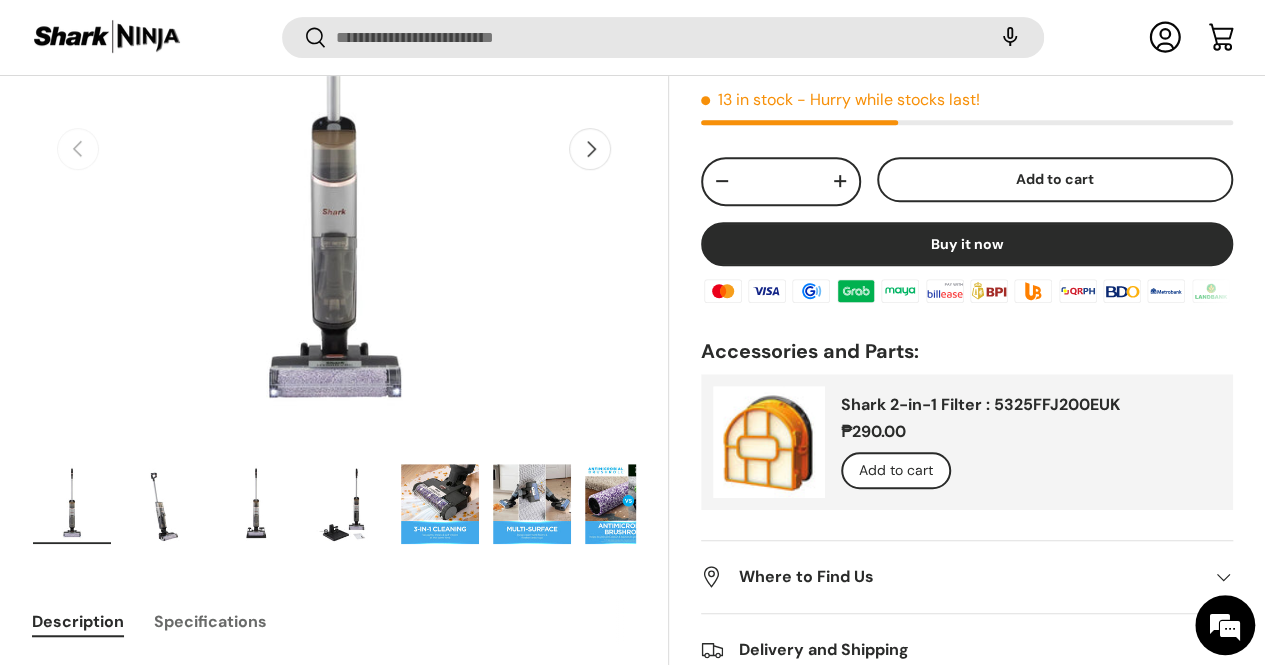 click at bounding box center (164, 504) 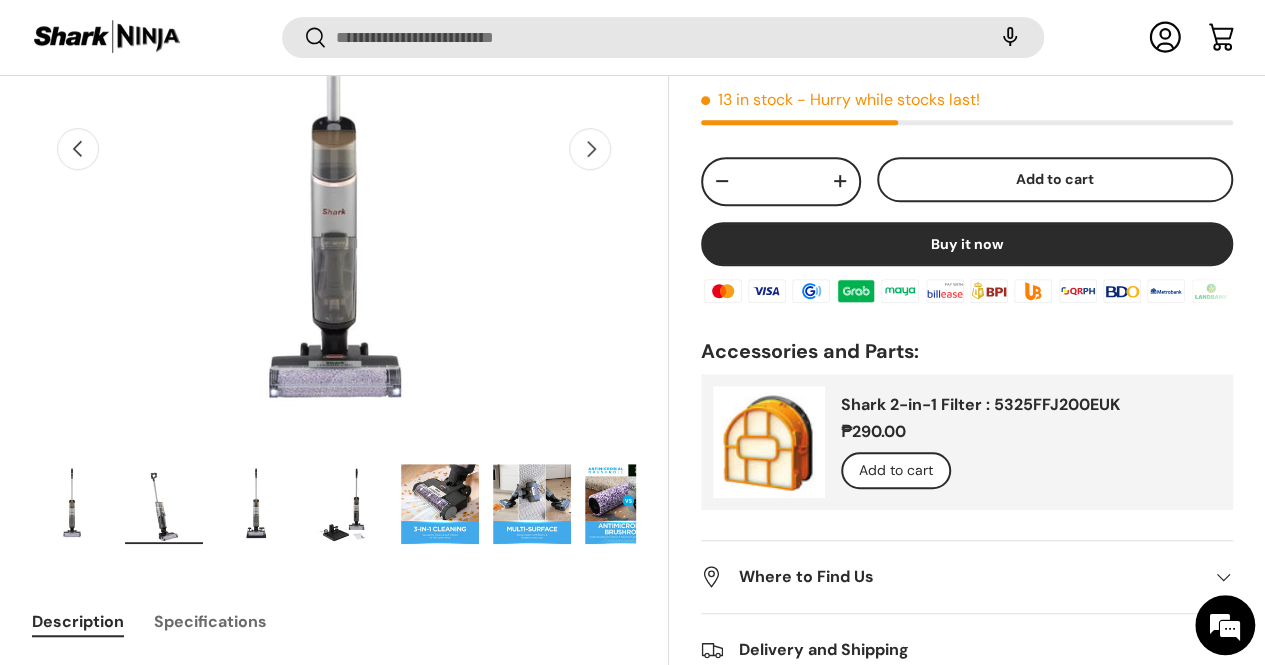 scroll, scrollTop: 0, scrollLeft: 564, axis: horizontal 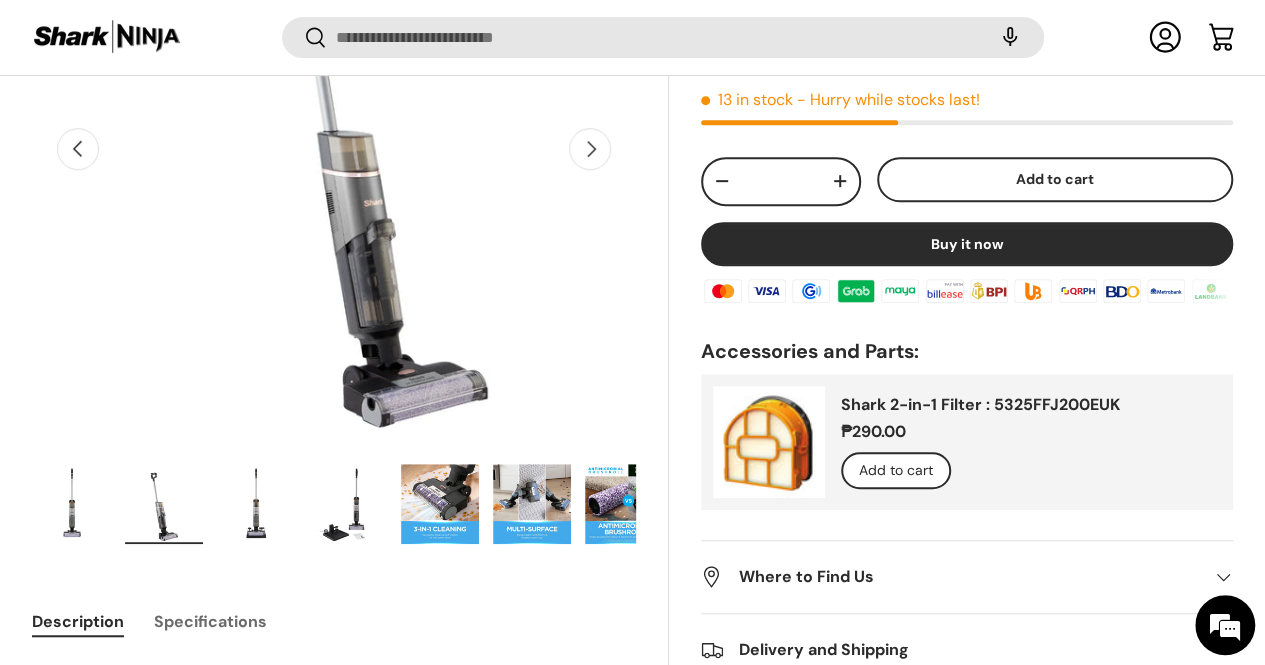 click at bounding box center (348, 504) 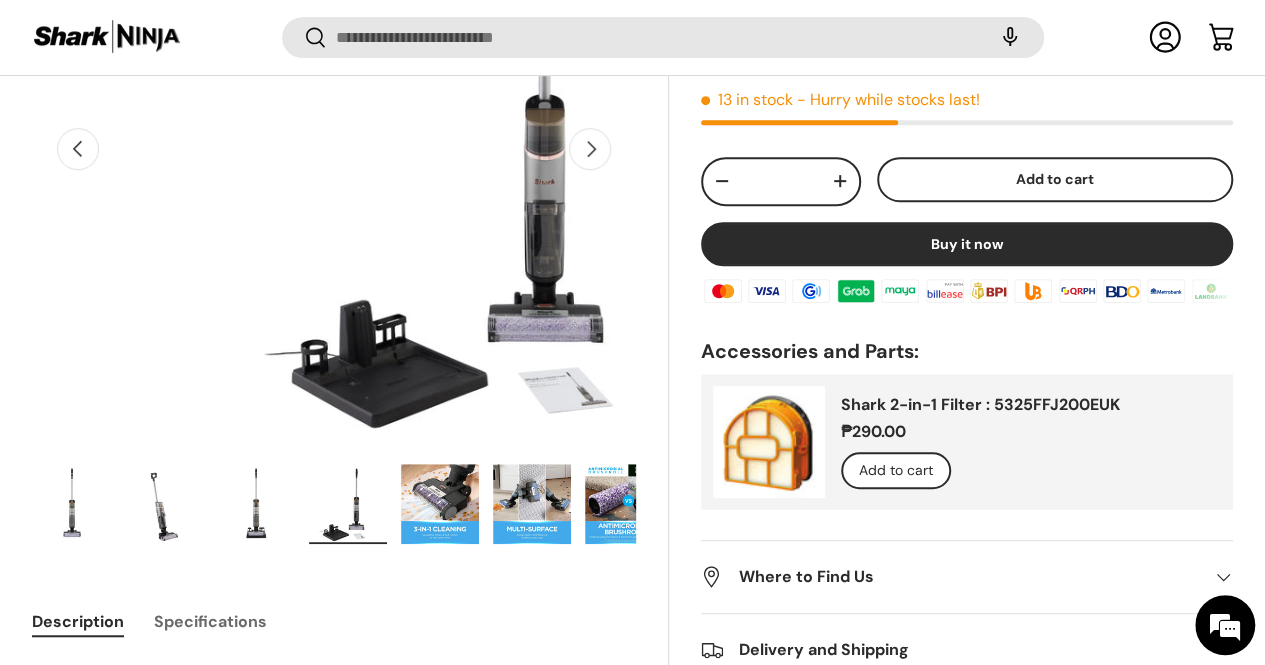scroll, scrollTop: 0, scrollLeft: 0, axis: both 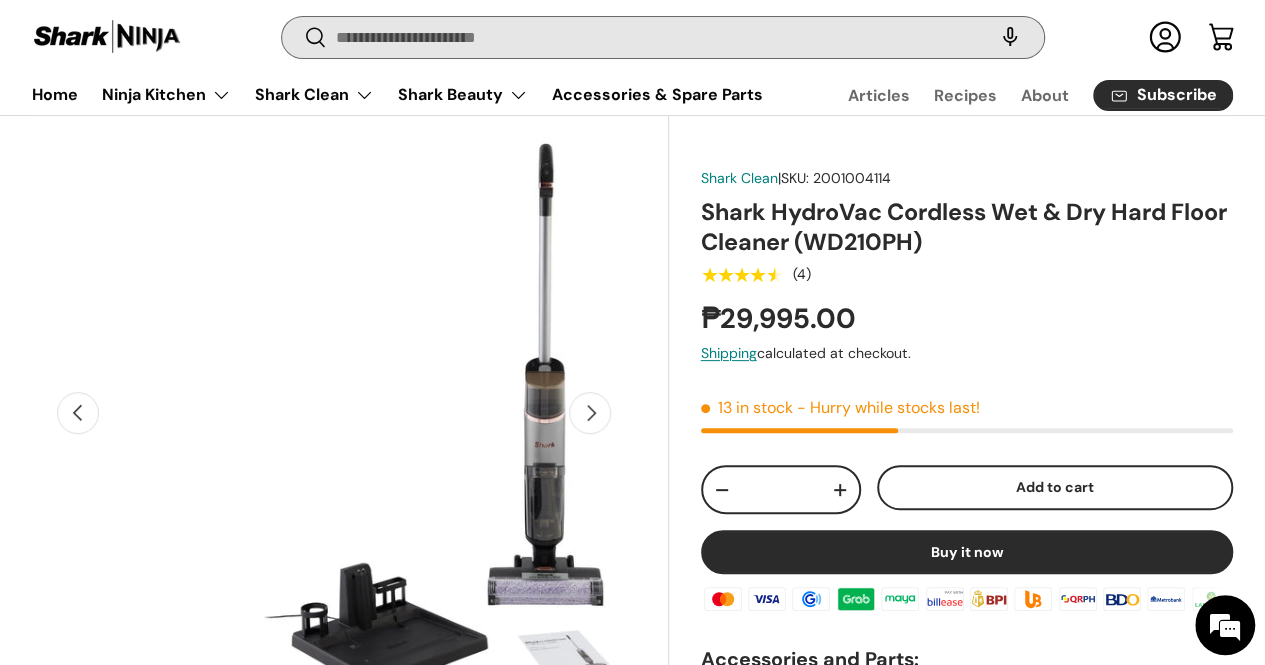 click on "Search" at bounding box center [663, 37] 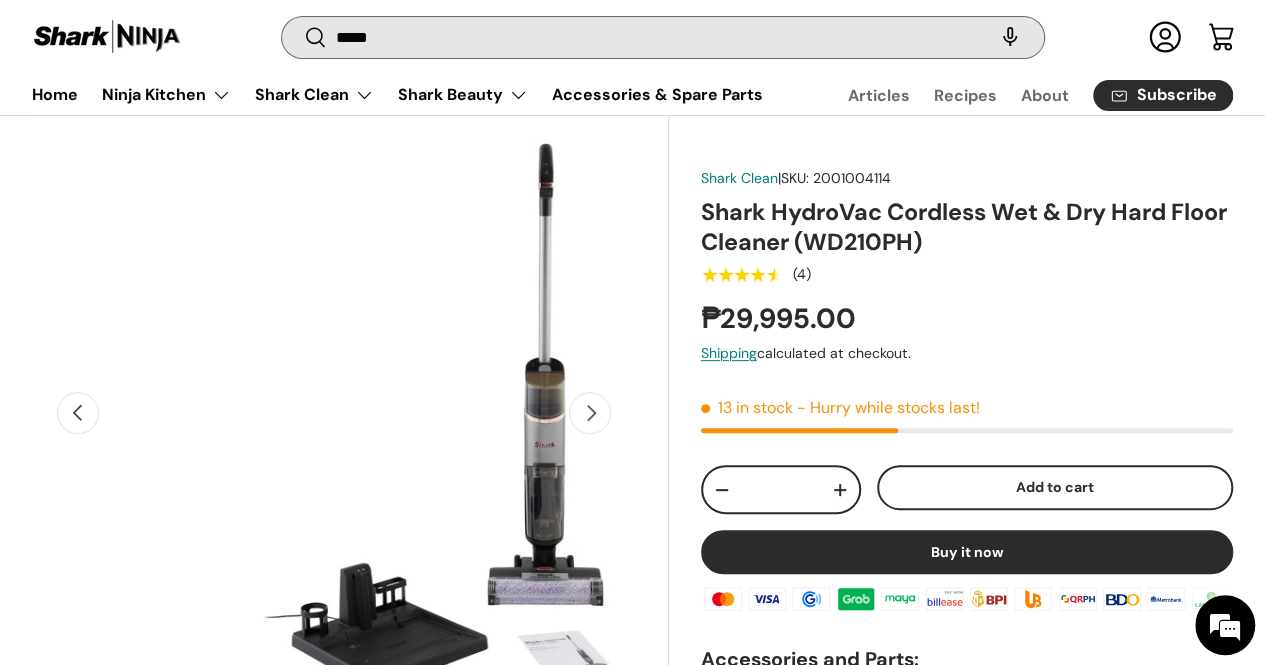 type on "*****" 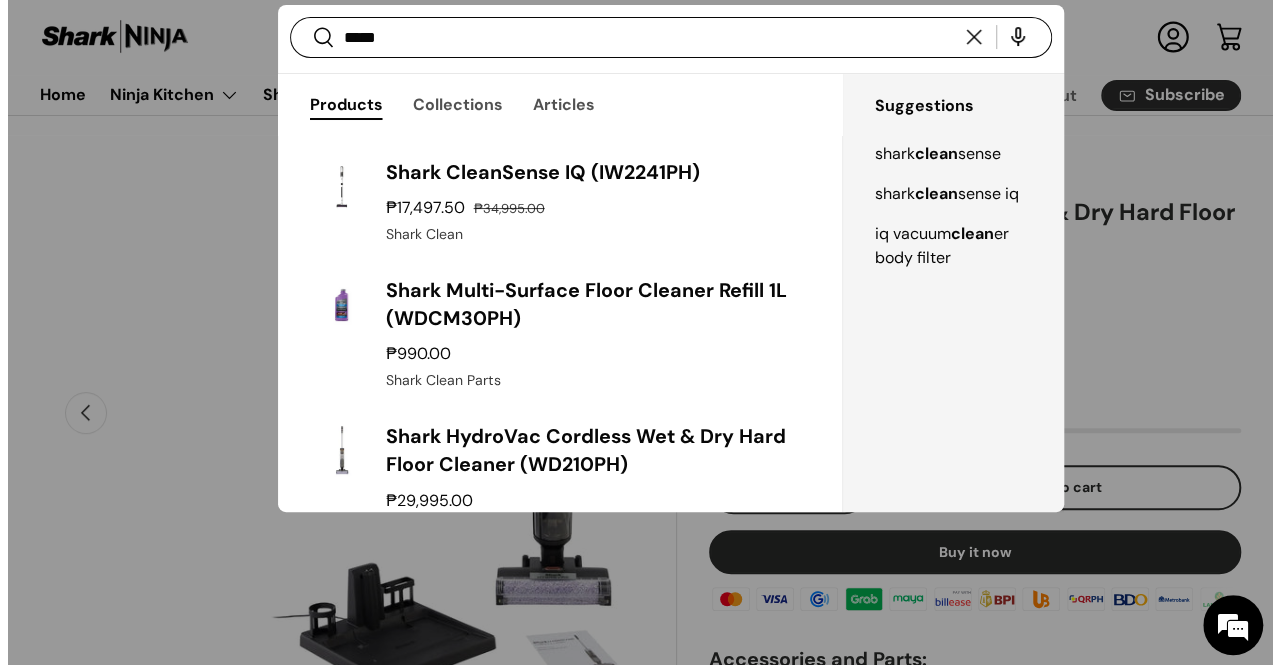 scroll, scrollTop: 0, scrollLeft: 1717, axis: horizontal 